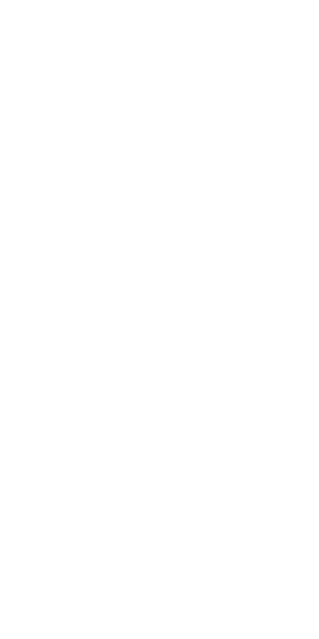 scroll, scrollTop: 0, scrollLeft: 0, axis: both 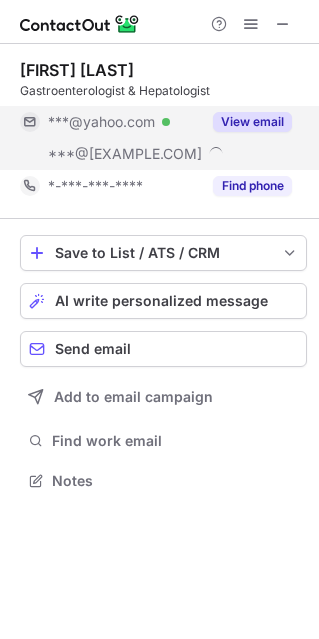 click on "View email" at bounding box center (252, 122) 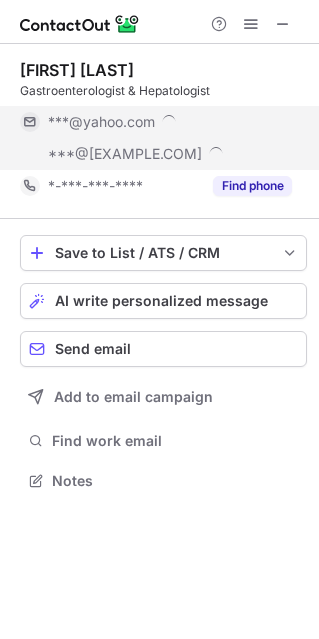 scroll, scrollTop: 10, scrollLeft: 9, axis: both 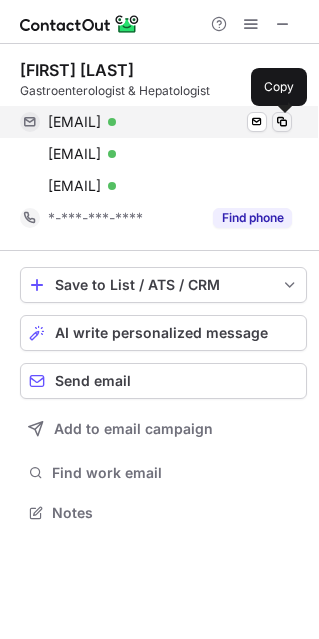 click at bounding box center [282, 122] 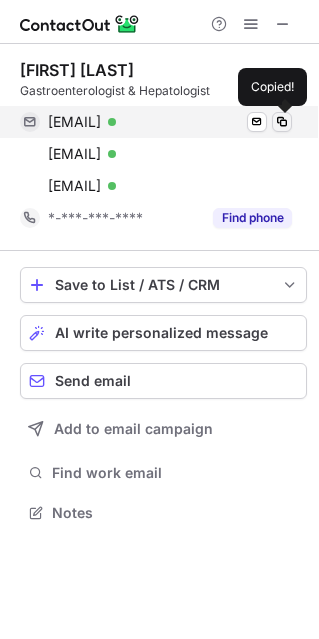 type 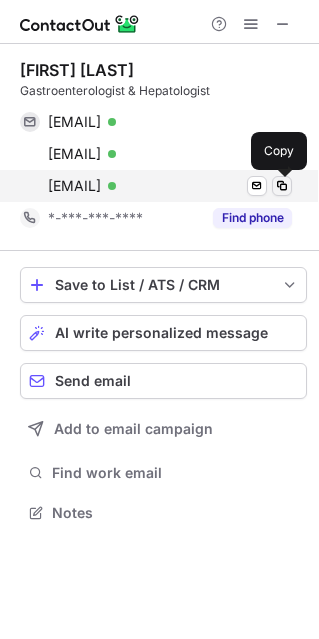 click at bounding box center (282, 186) 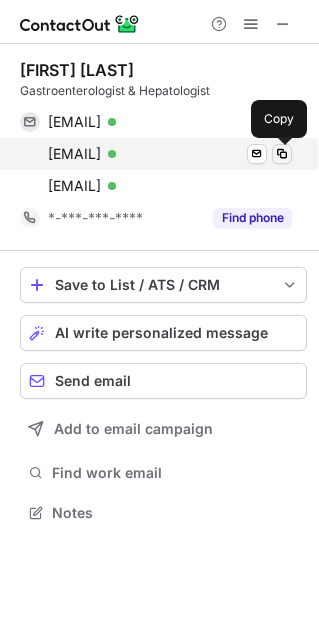 click at bounding box center [282, 154] 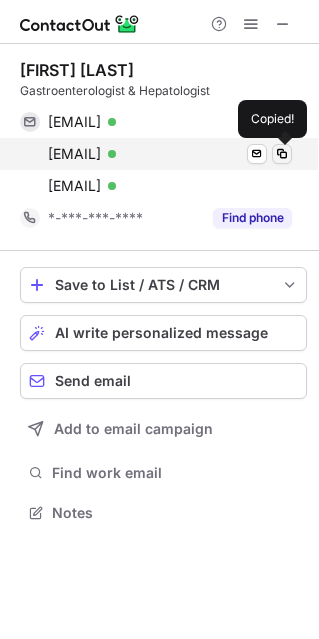 type 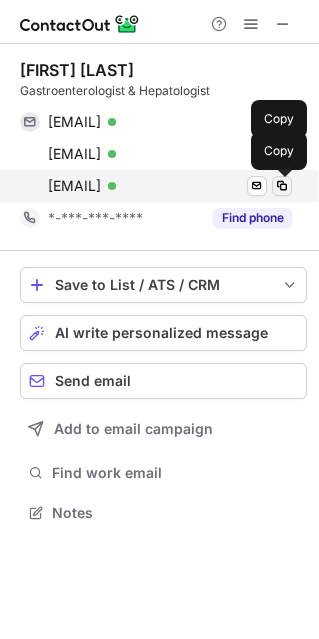 click at bounding box center [282, 186] 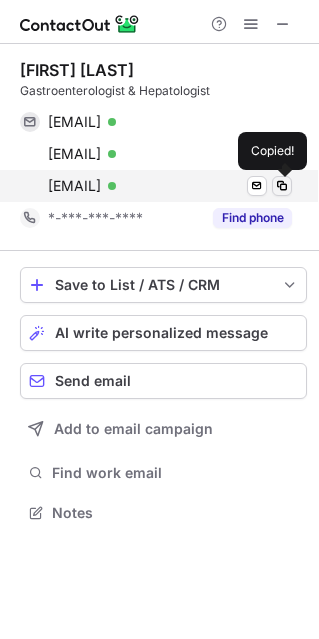 type 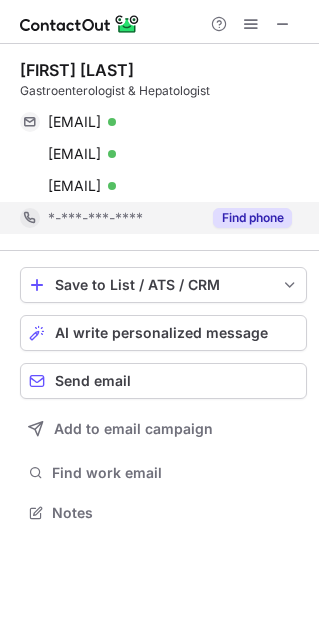 click on "Find phone" at bounding box center [252, 218] 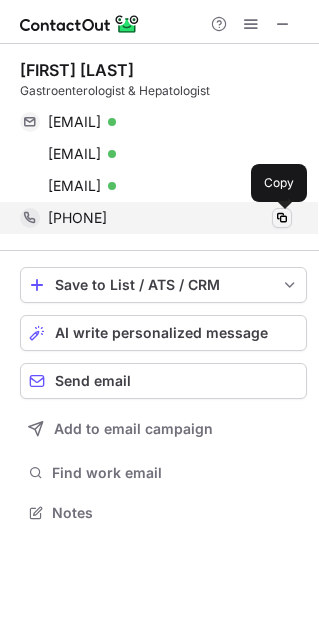 click at bounding box center [282, 218] 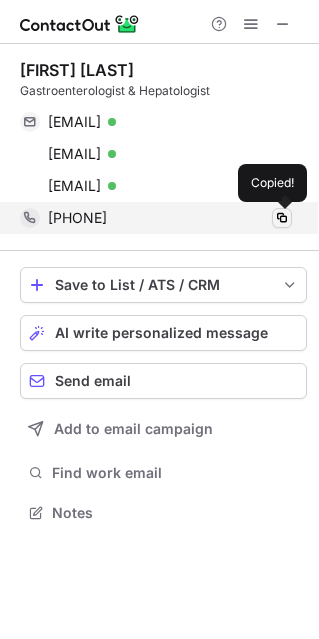type 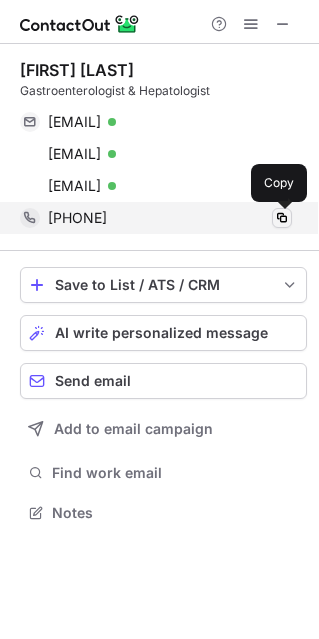click at bounding box center [282, 218] 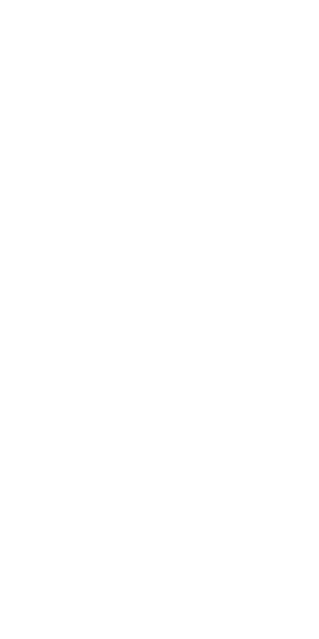 scroll, scrollTop: 0, scrollLeft: 0, axis: both 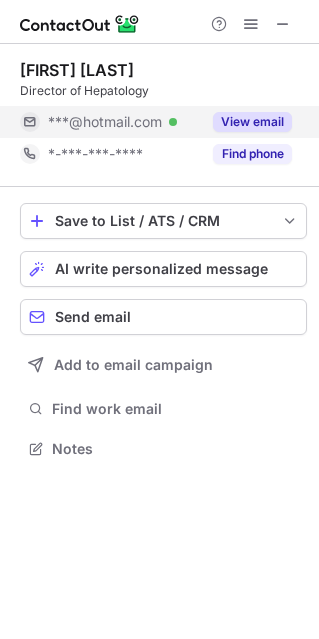 click on "View email" at bounding box center (252, 122) 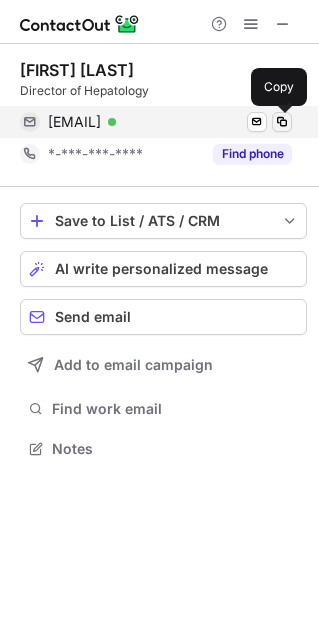 click at bounding box center (282, 122) 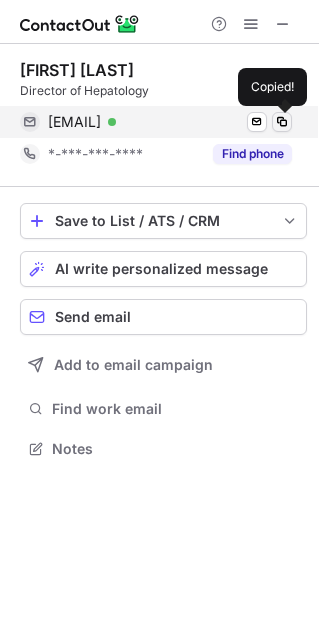 type 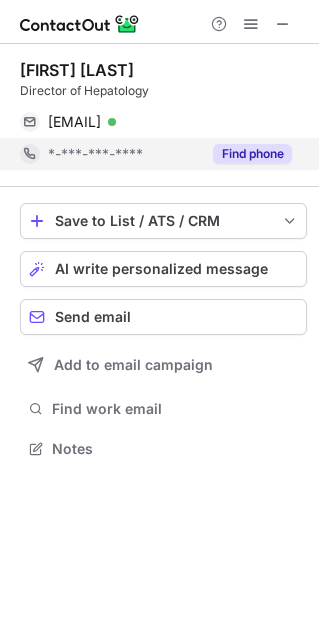 click on "Find phone" at bounding box center (252, 154) 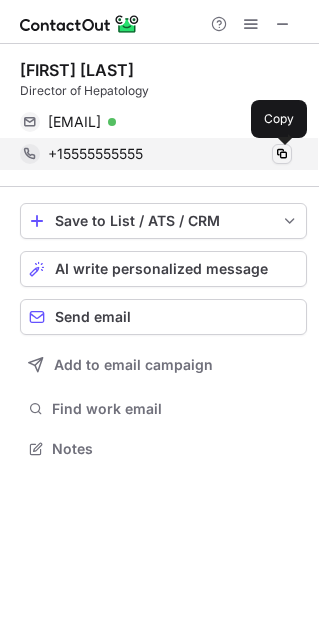 click at bounding box center [282, 154] 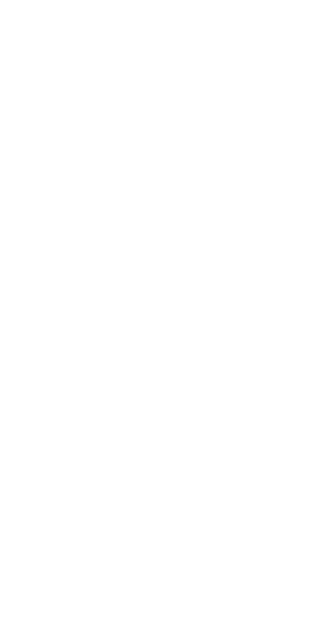 scroll, scrollTop: 0, scrollLeft: 0, axis: both 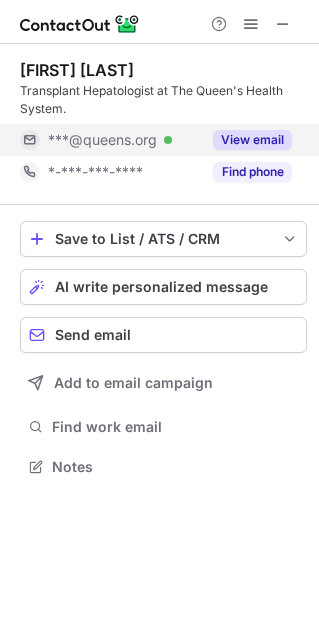 click on "View email" at bounding box center (252, 140) 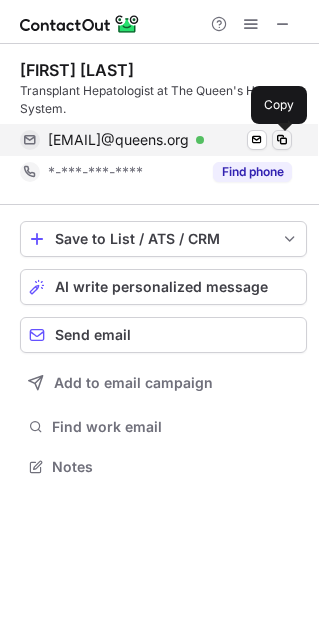 click at bounding box center (282, 140) 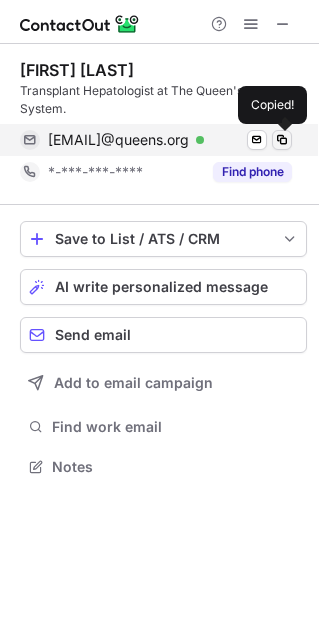 type 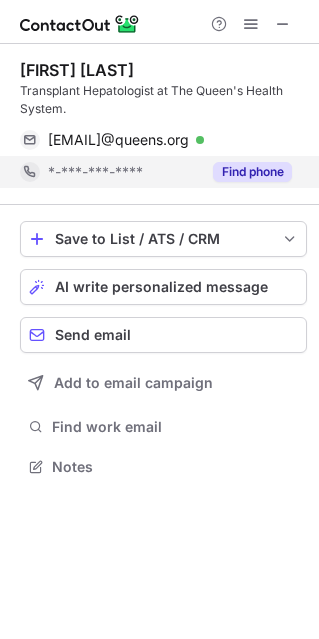 click on "Find phone" at bounding box center [252, 172] 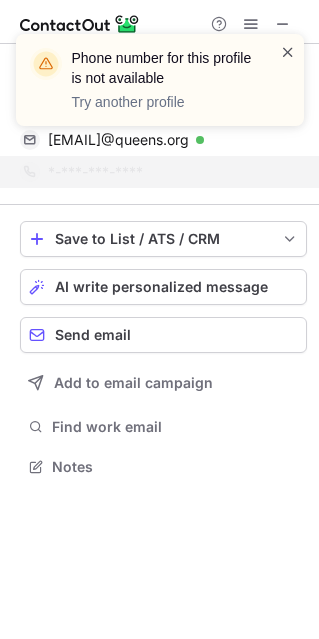 click at bounding box center (288, 52) 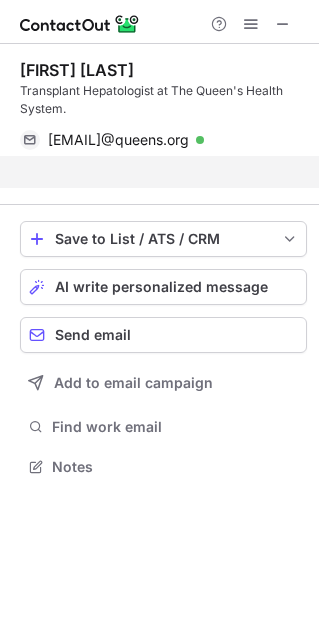 scroll, scrollTop: 420, scrollLeft: 319, axis: both 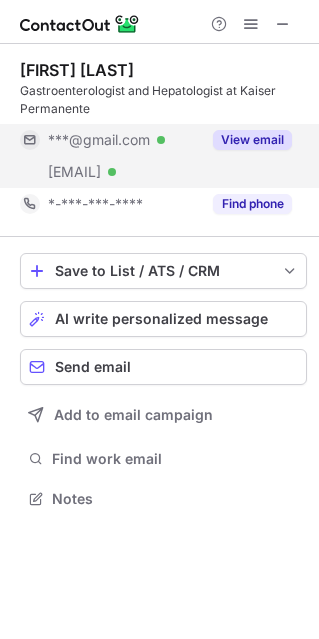 click on "View email" at bounding box center [252, 140] 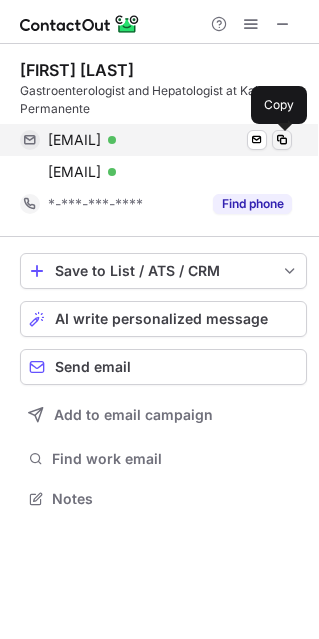 click at bounding box center [282, 140] 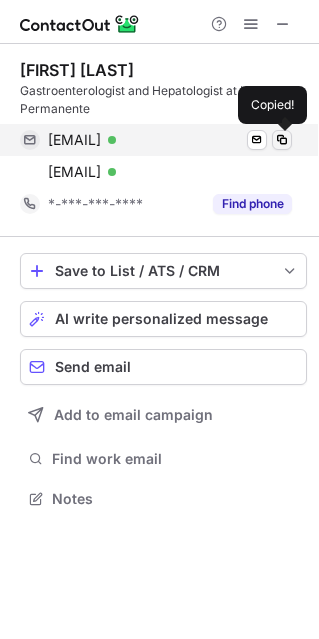 type 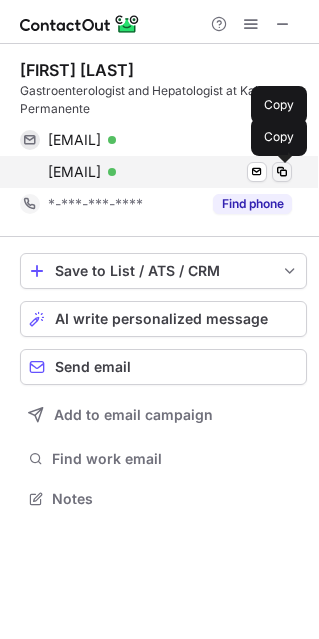 click at bounding box center (282, 172) 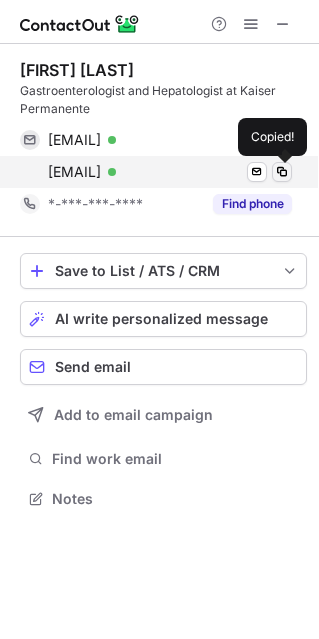 type 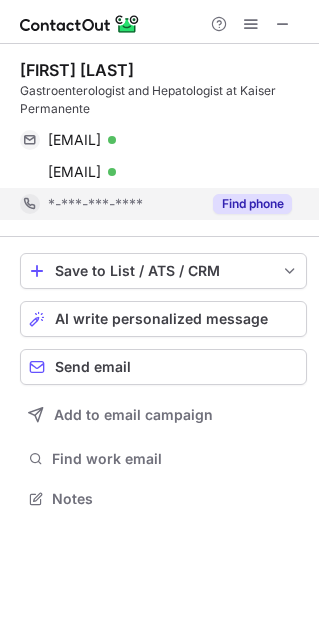 click on "Find phone" at bounding box center (252, 204) 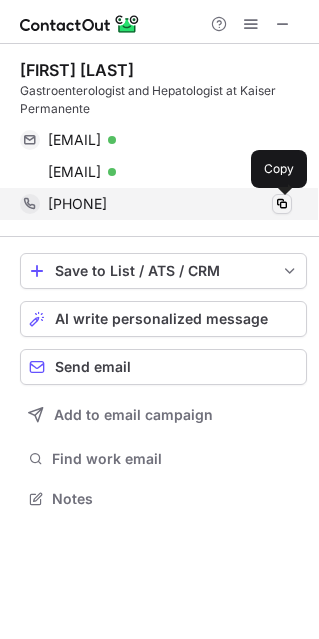 click at bounding box center [282, 204] 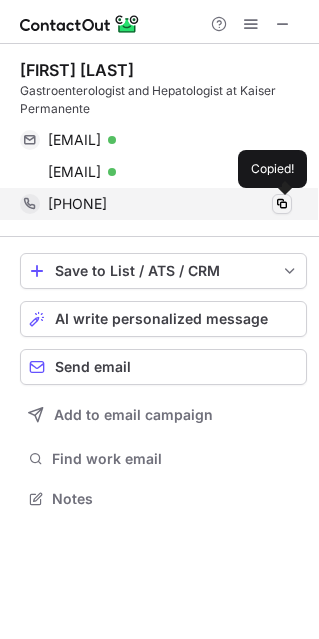 type 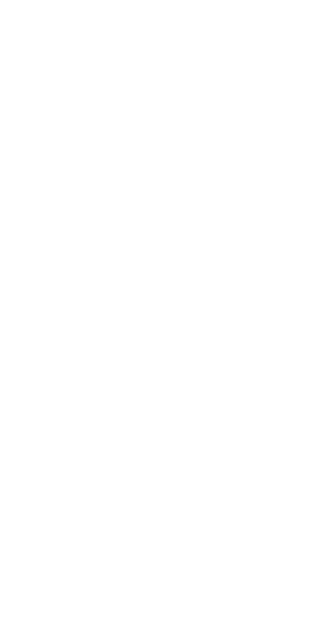 scroll, scrollTop: 0, scrollLeft: 0, axis: both 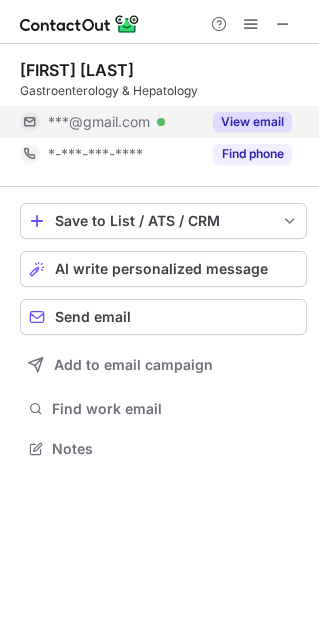 click on "View email" at bounding box center (252, 122) 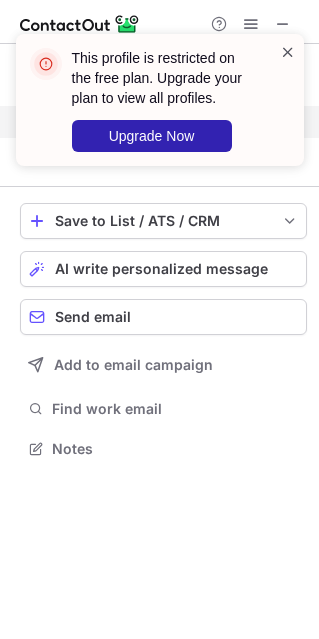 click at bounding box center [288, 52] 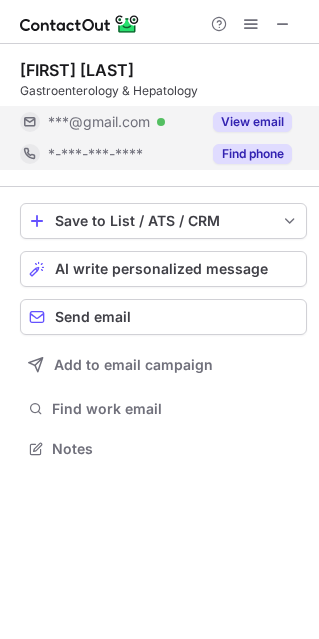 click on "Find phone" at bounding box center (252, 154) 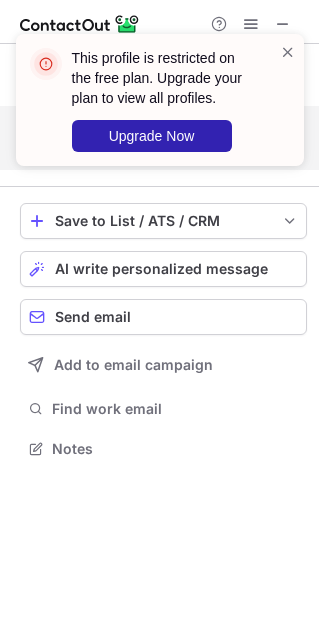 click on "This profile is restricted on the free plan. Upgrade your plan to view all profiles. Upgrade Now" at bounding box center [160, 100] 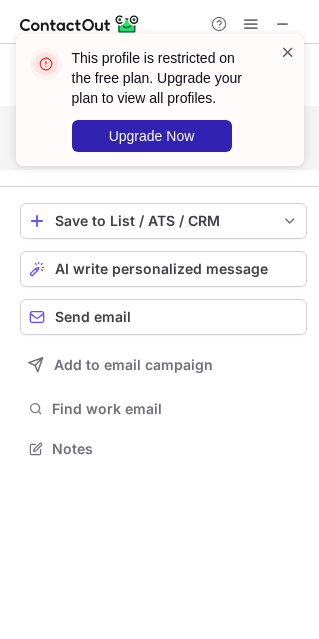 click at bounding box center [288, 52] 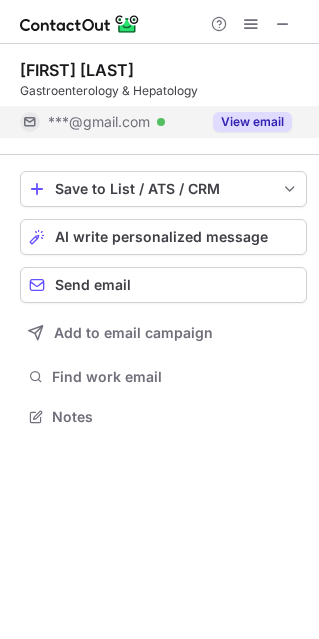 scroll, scrollTop: 403, scrollLeft: 319, axis: both 